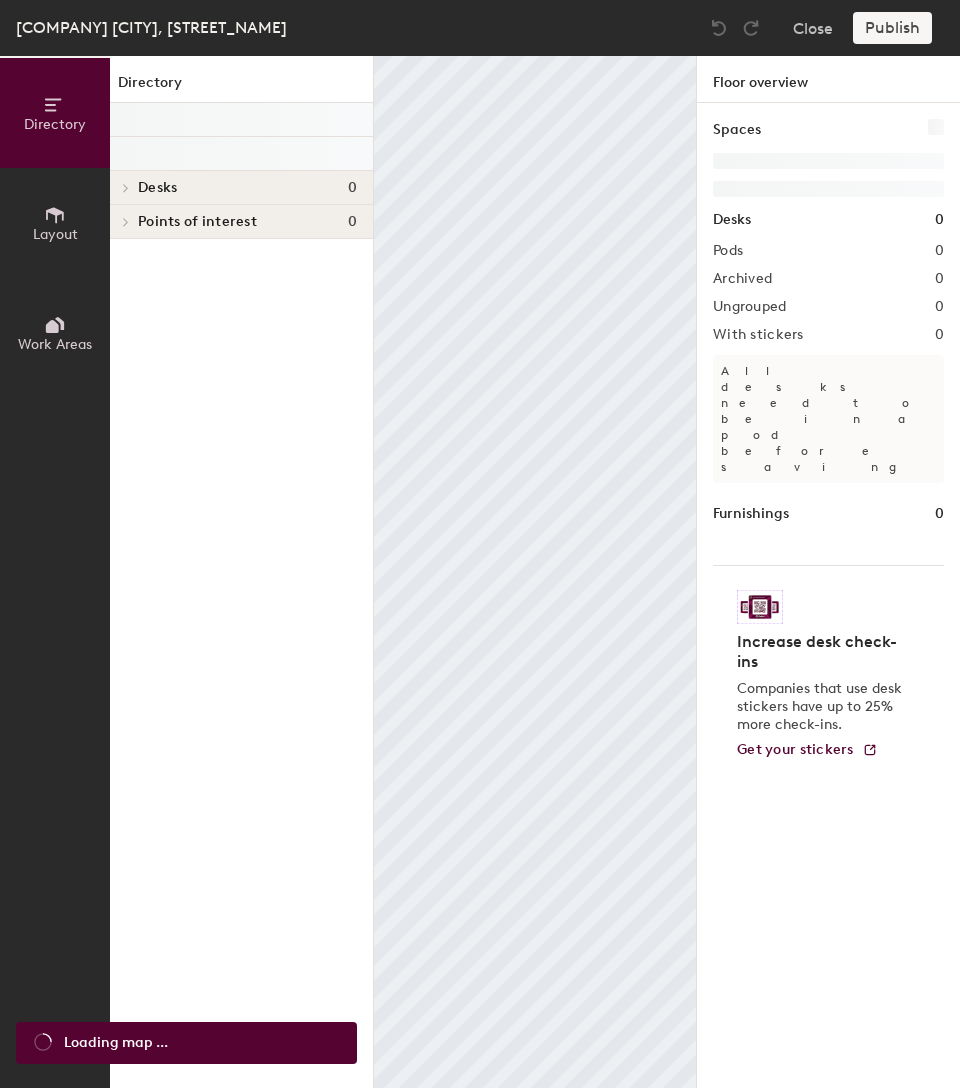scroll, scrollTop: 0, scrollLeft: 0, axis: both 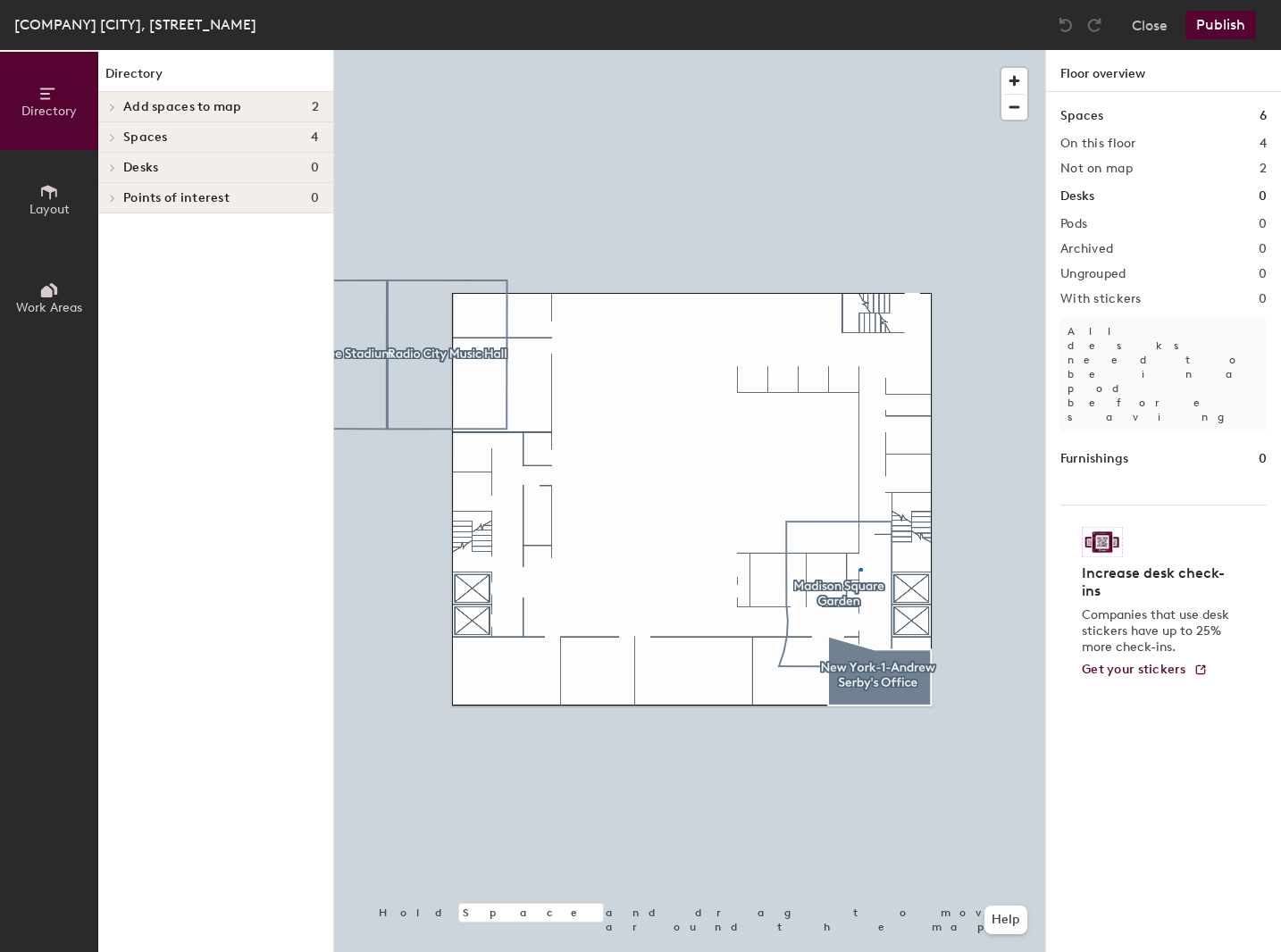click 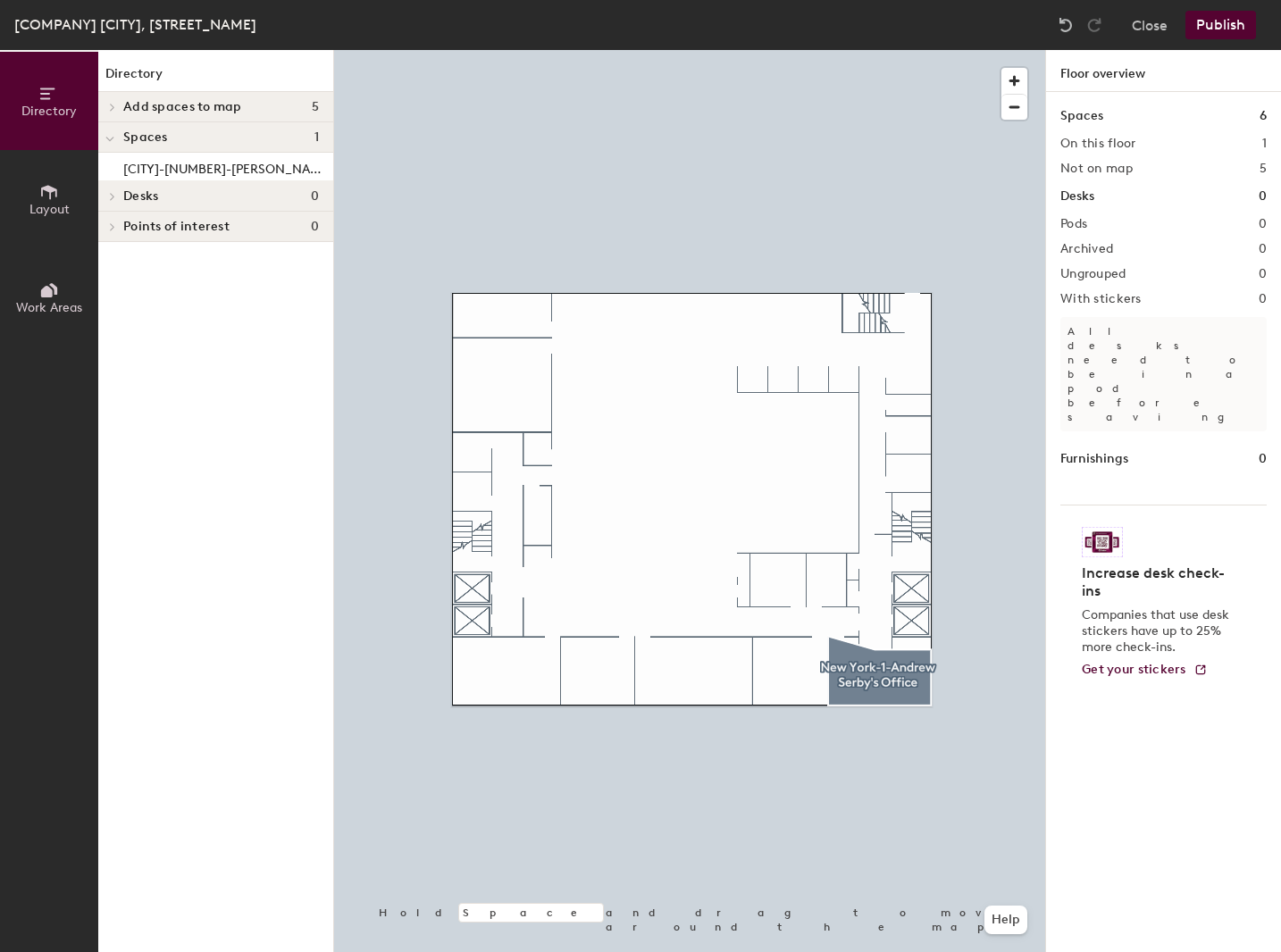 click on "Add spaces to map 5" 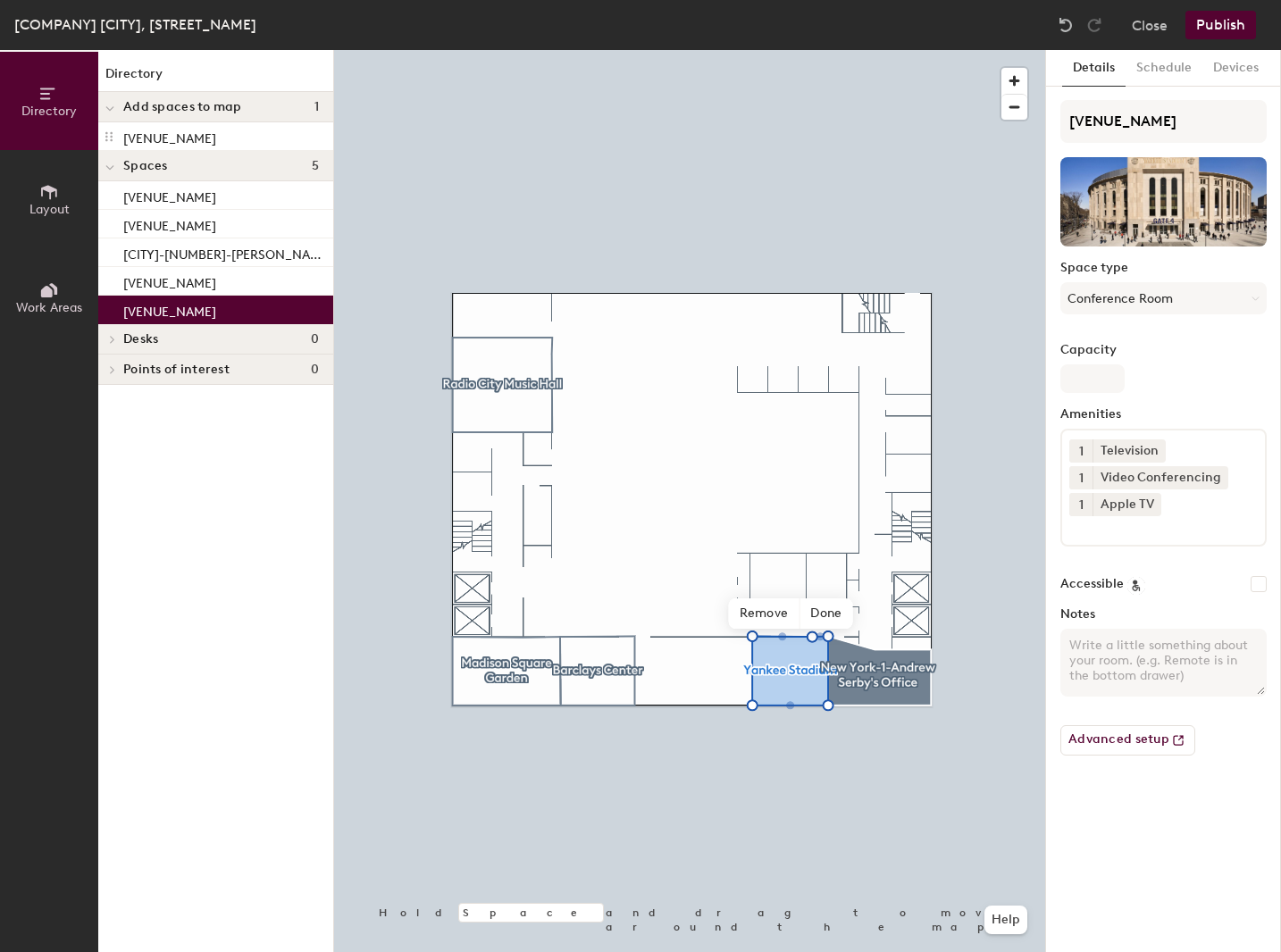 click on "Publish" 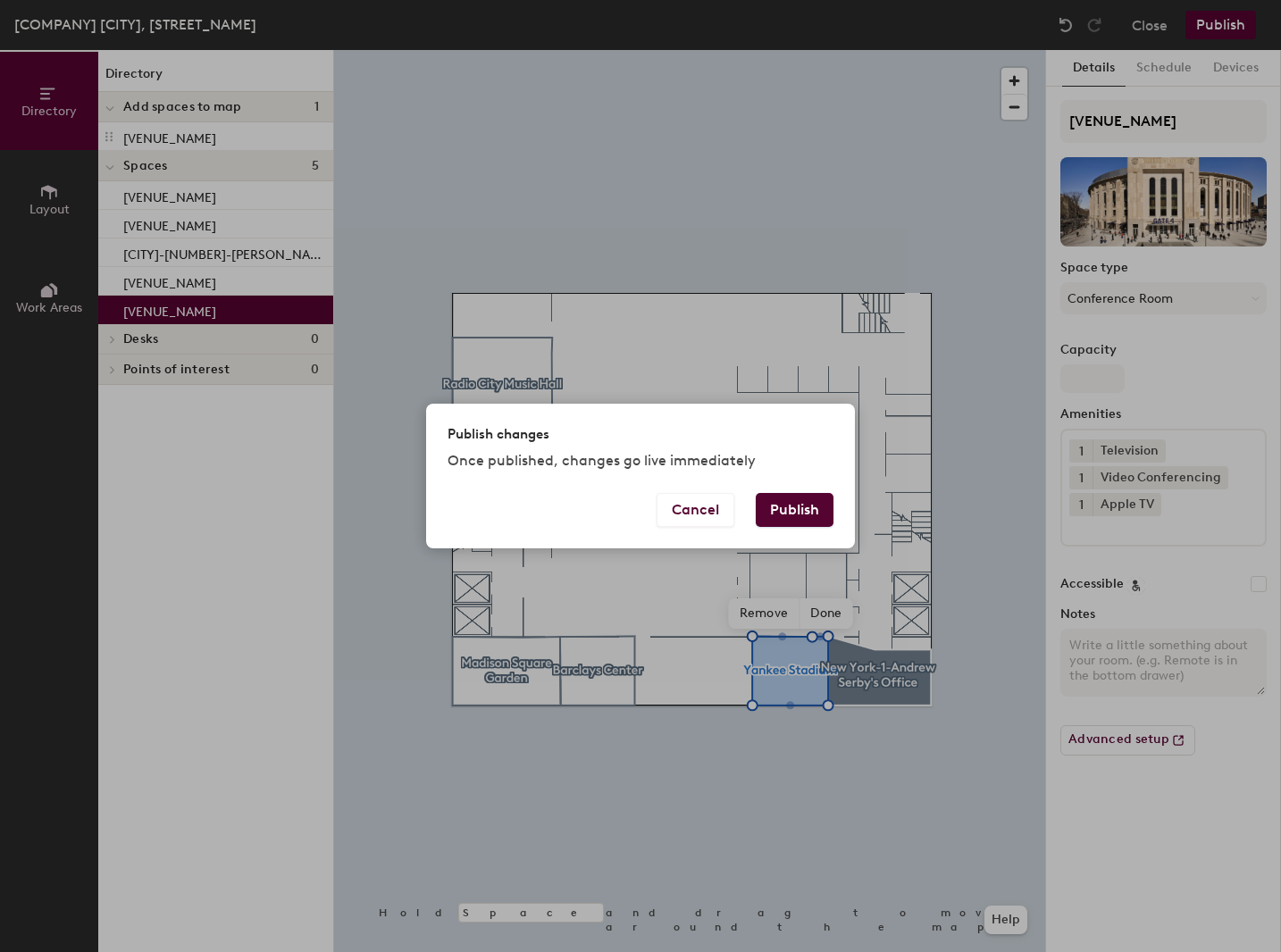 click on "Publish" at bounding box center [794, 510] 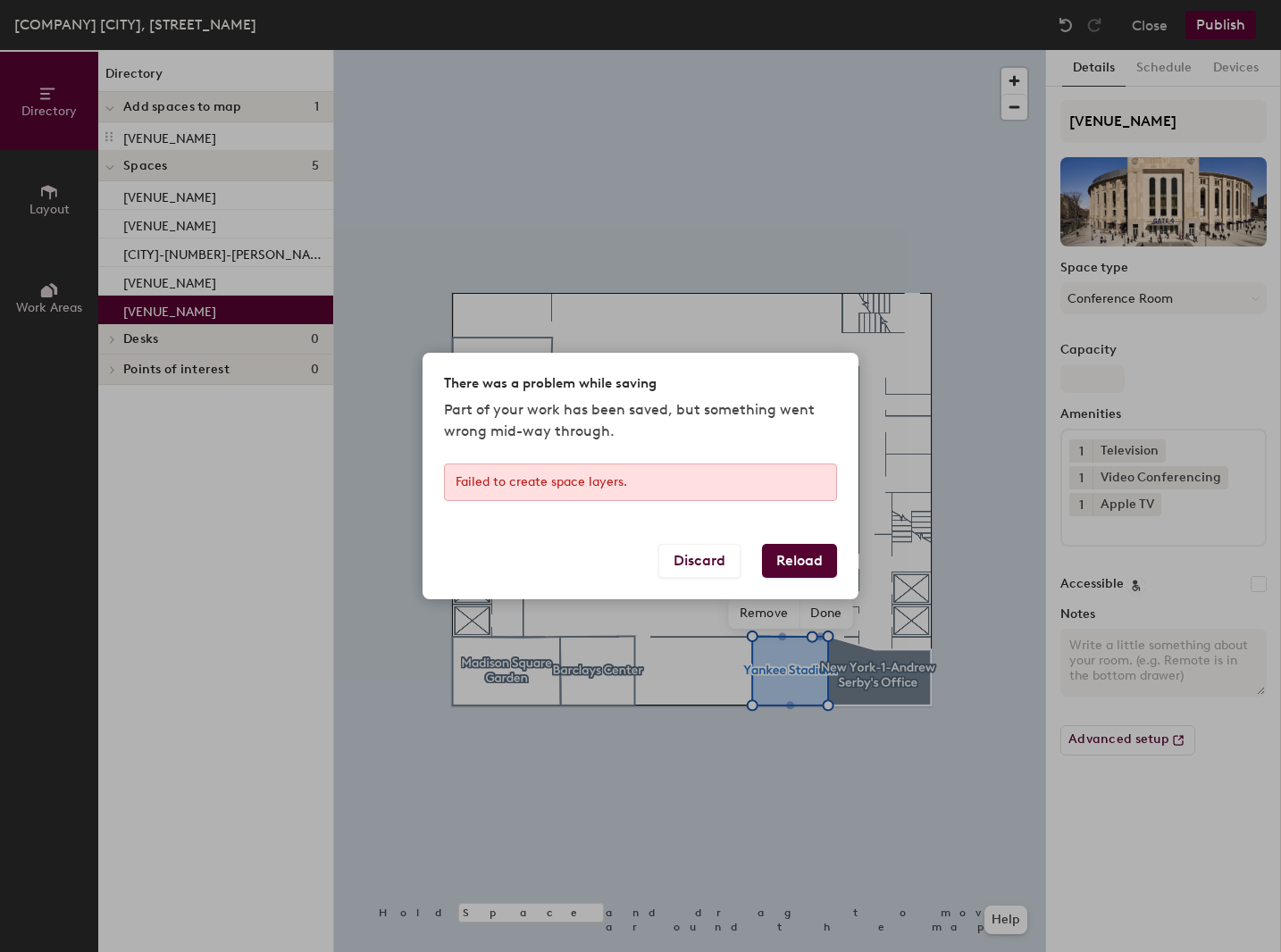 click on "Reload" at bounding box center [800, 561] 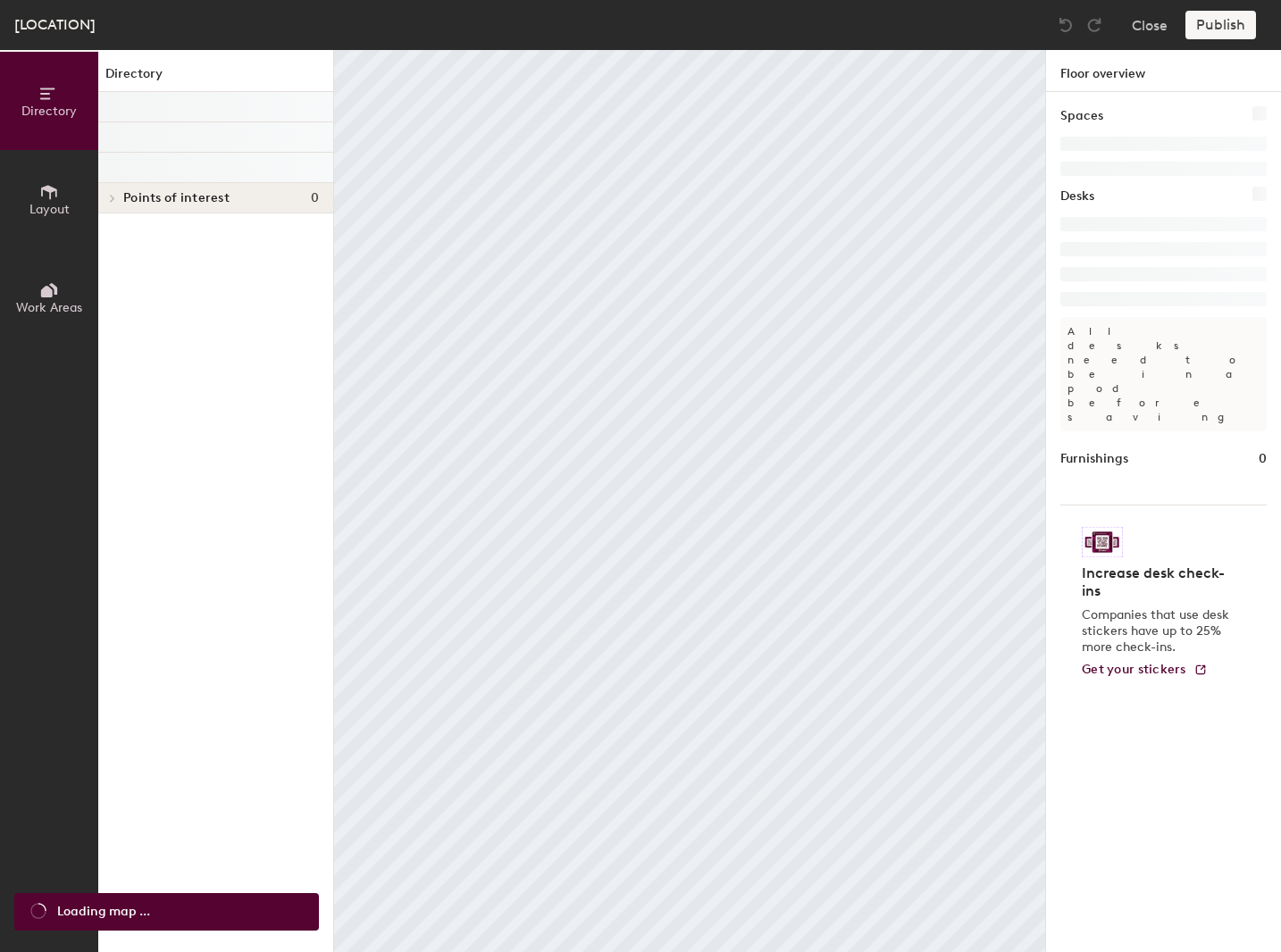 scroll, scrollTop: 0, scrollLeft: 0, axis: both 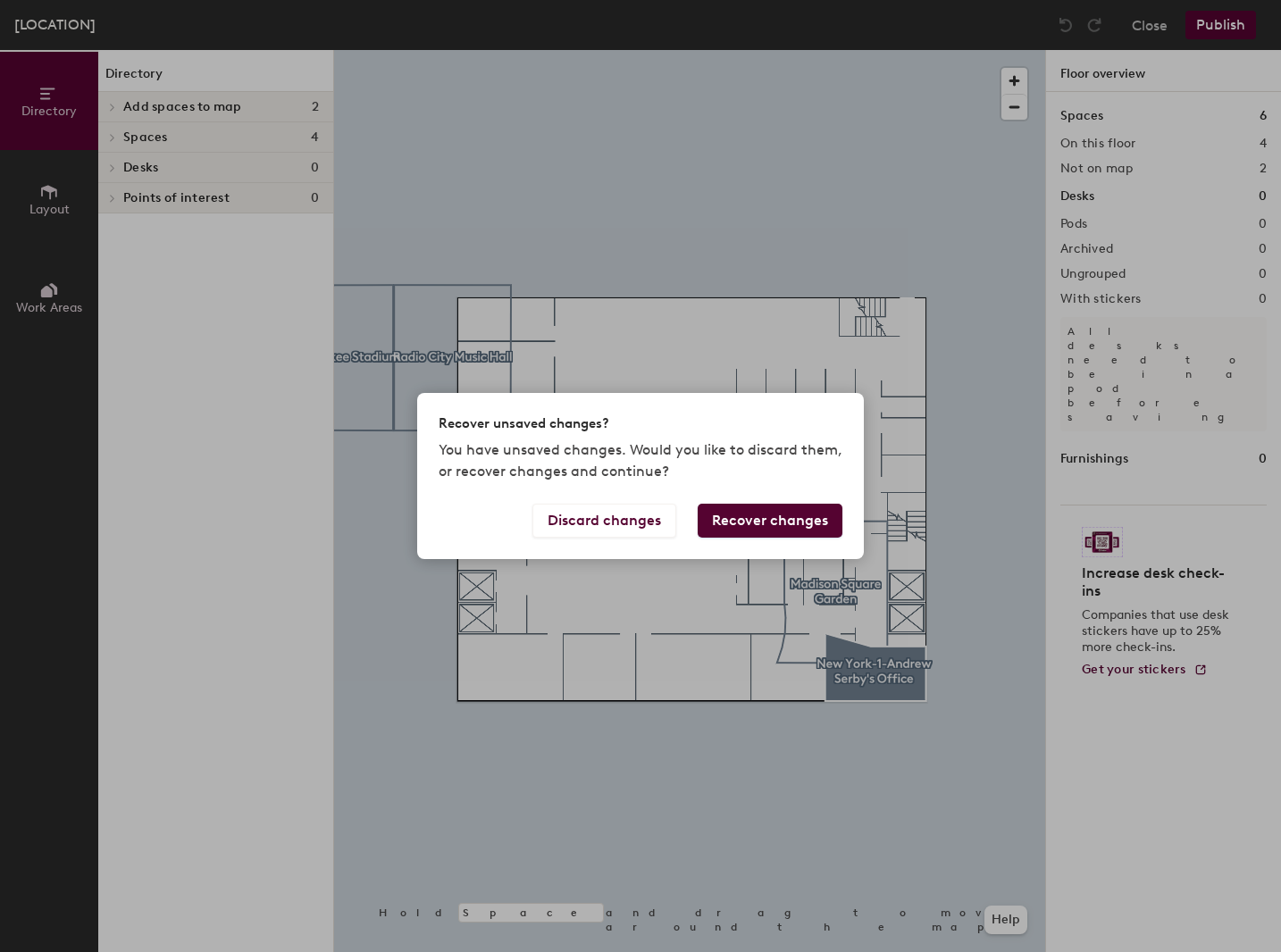 click on "Recover changes" at bounding box center [770, 521] 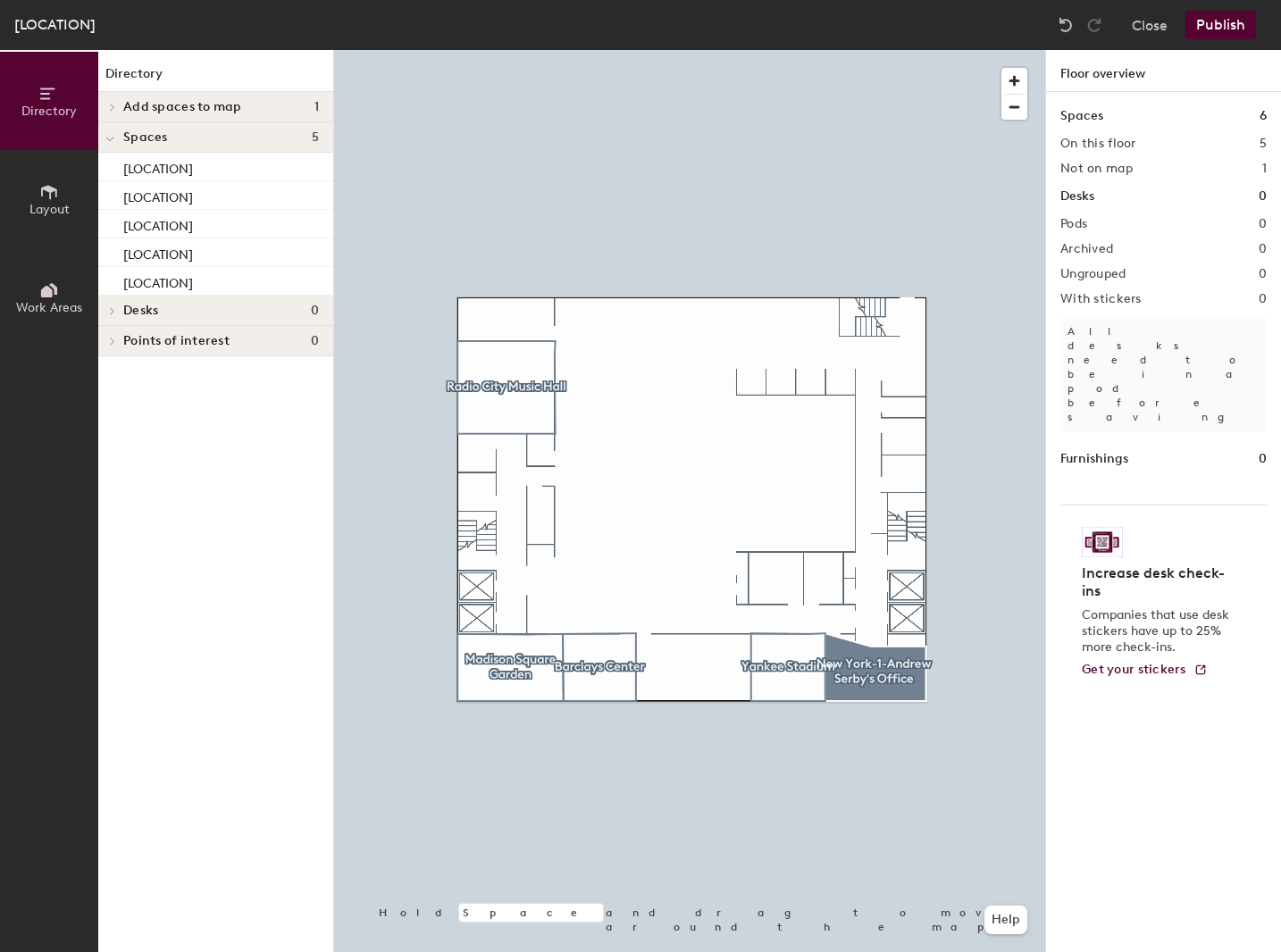 click on "Floor overview" 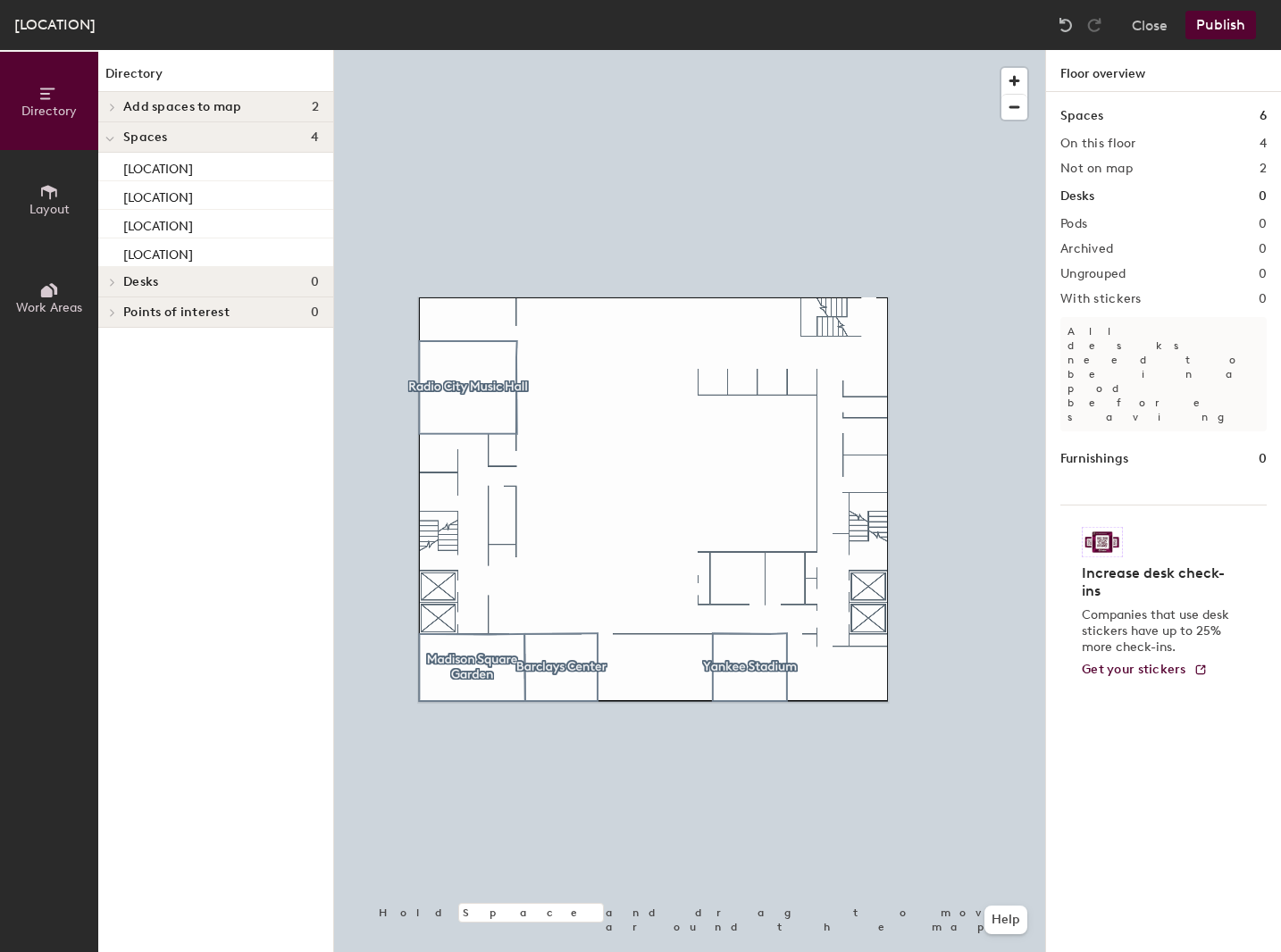 click on "Publish" 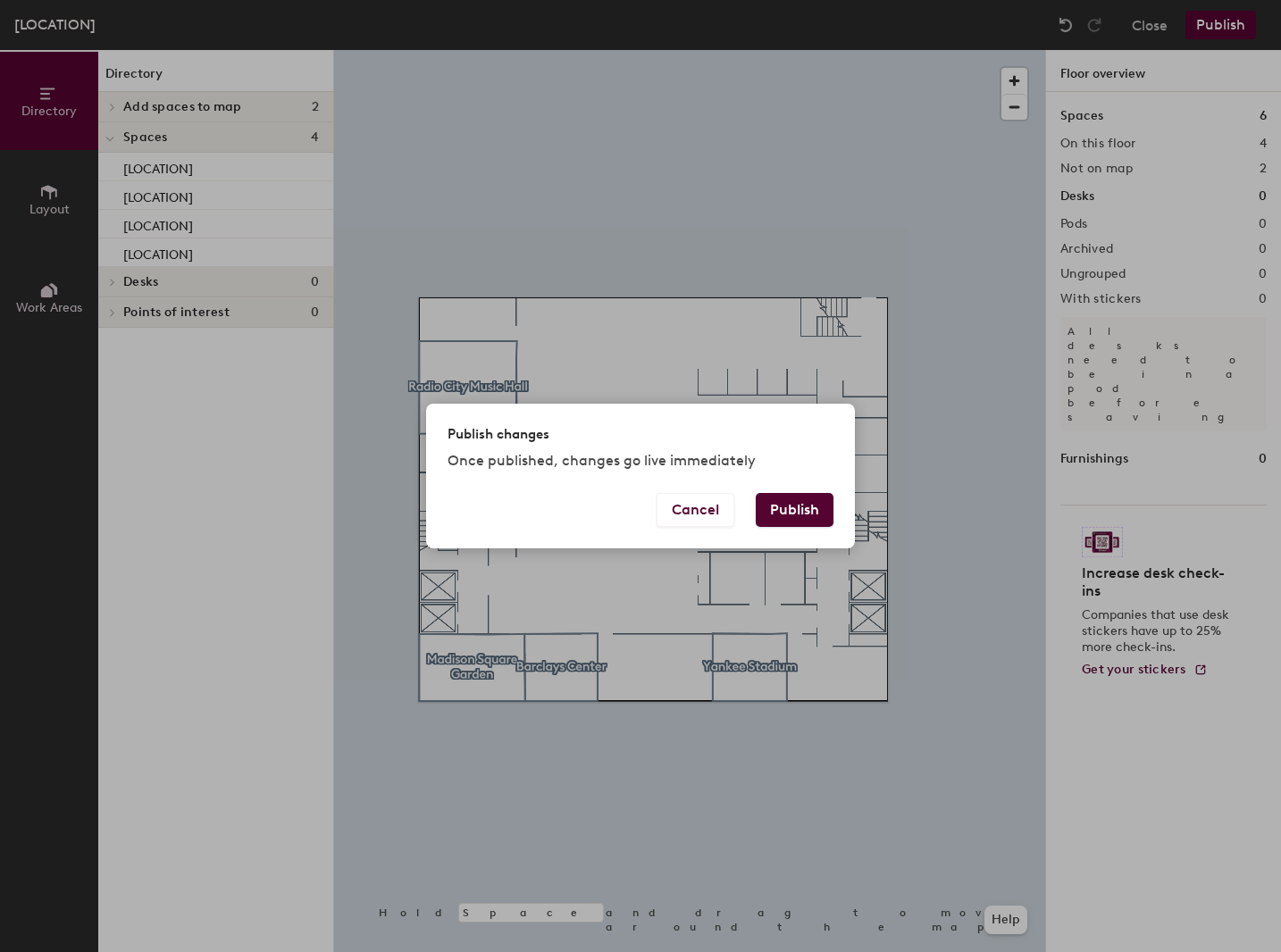 click on "Publish" at bounding box center (794, 510) 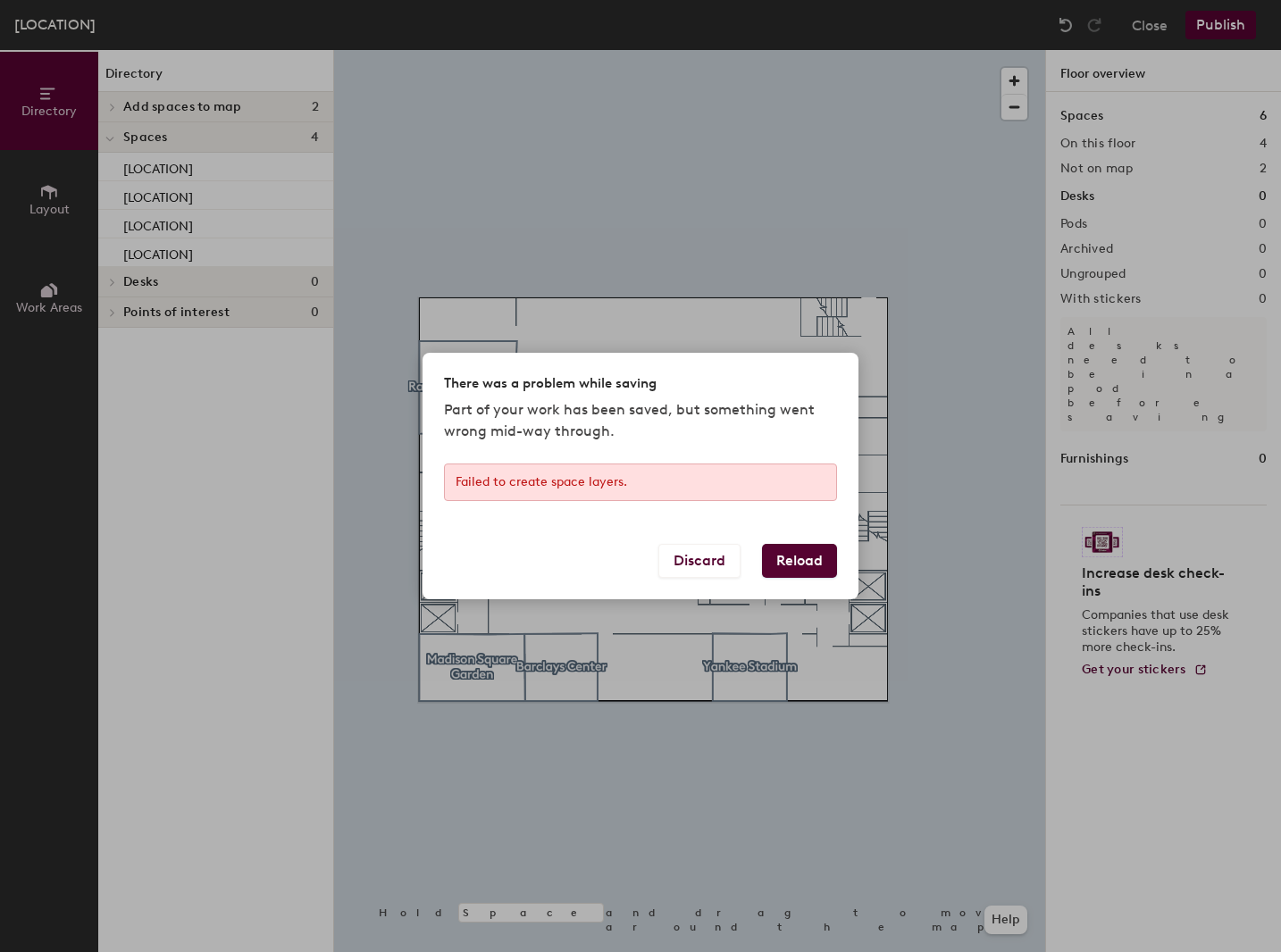 click on "Reload" at bounding box center (800, 561) 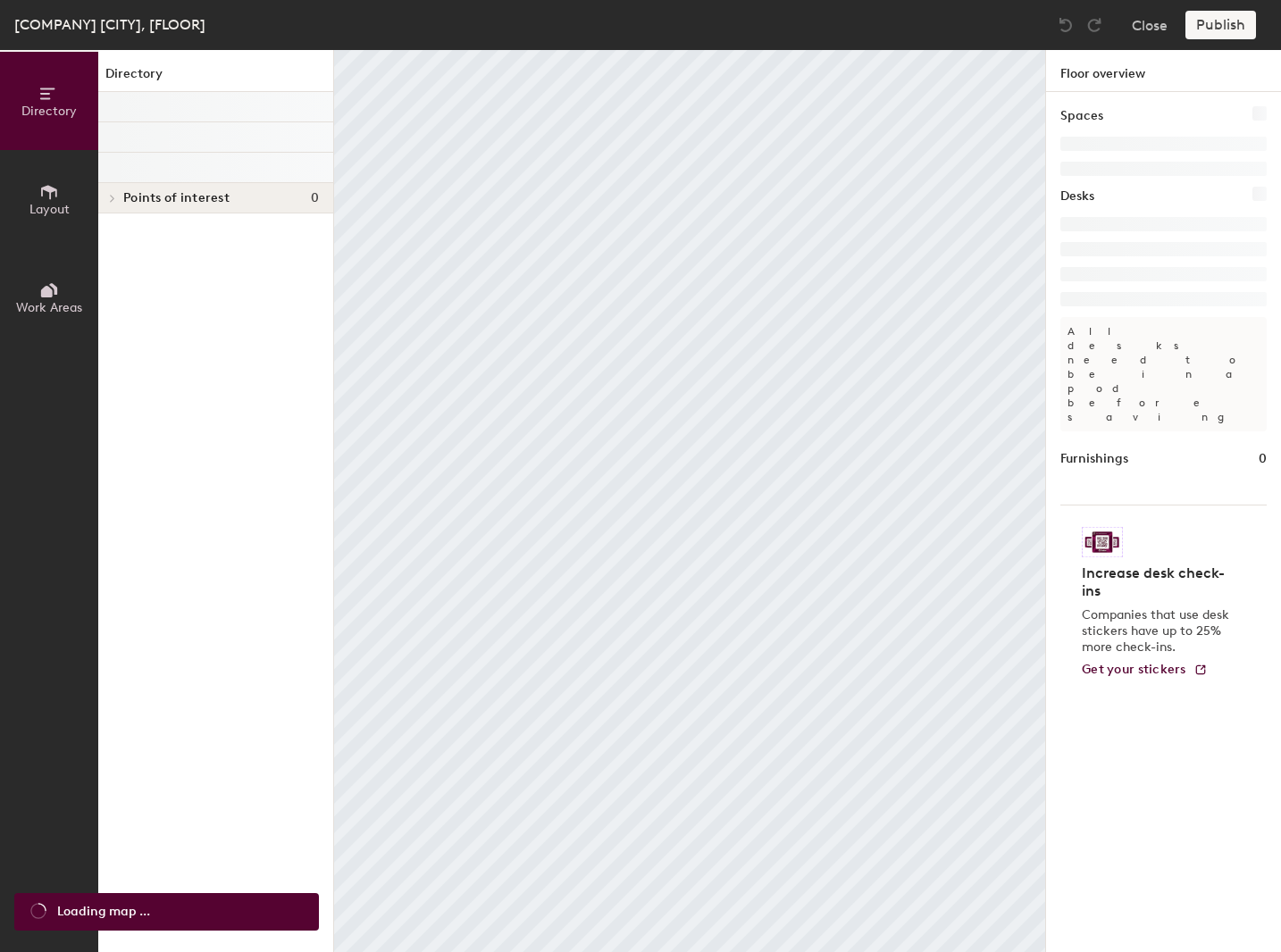 scroll, scrollTop: 0, scrollLeft: 0, axis: both 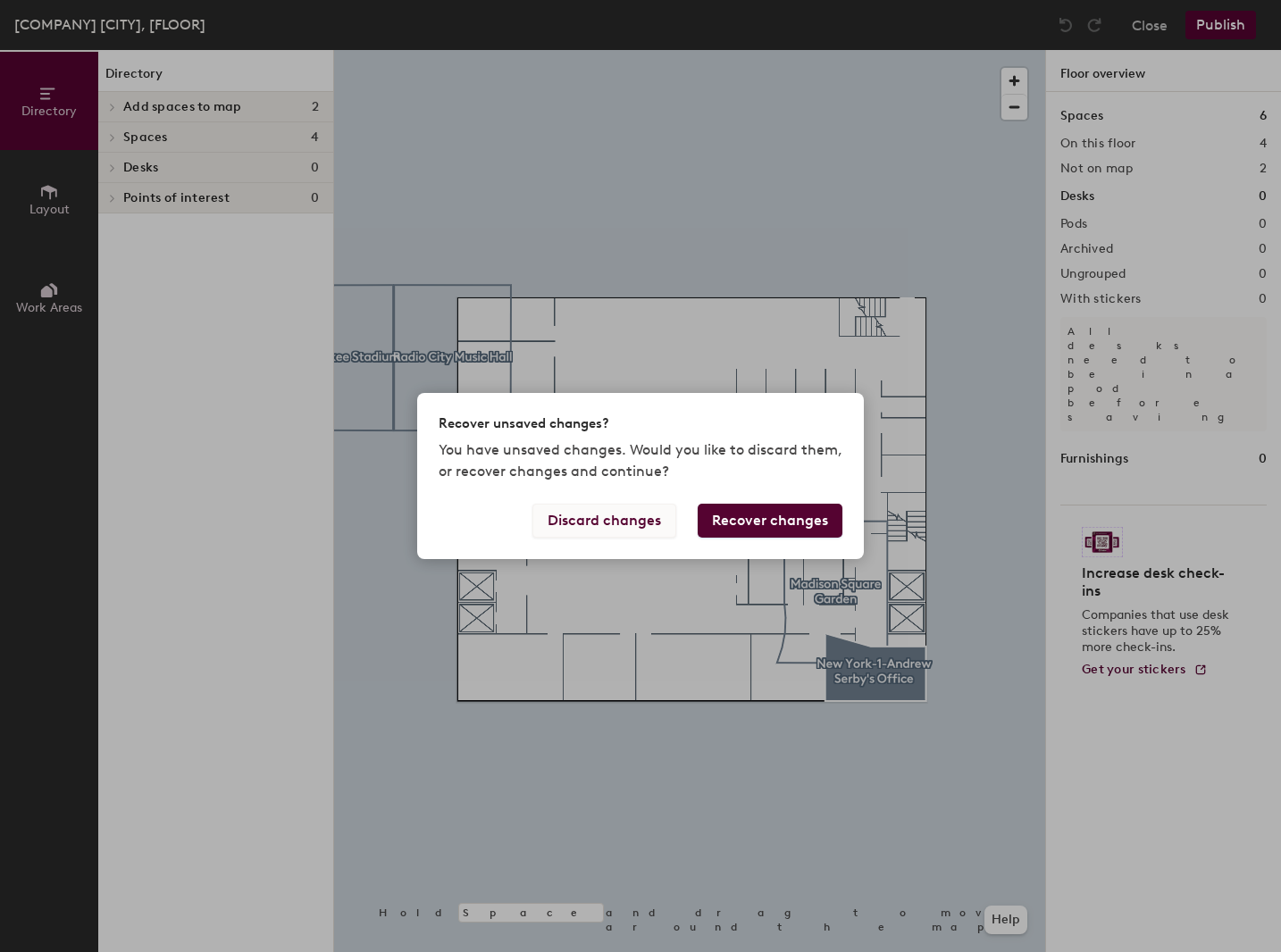 click on "Discard changes" at bounding box center (604, 521) 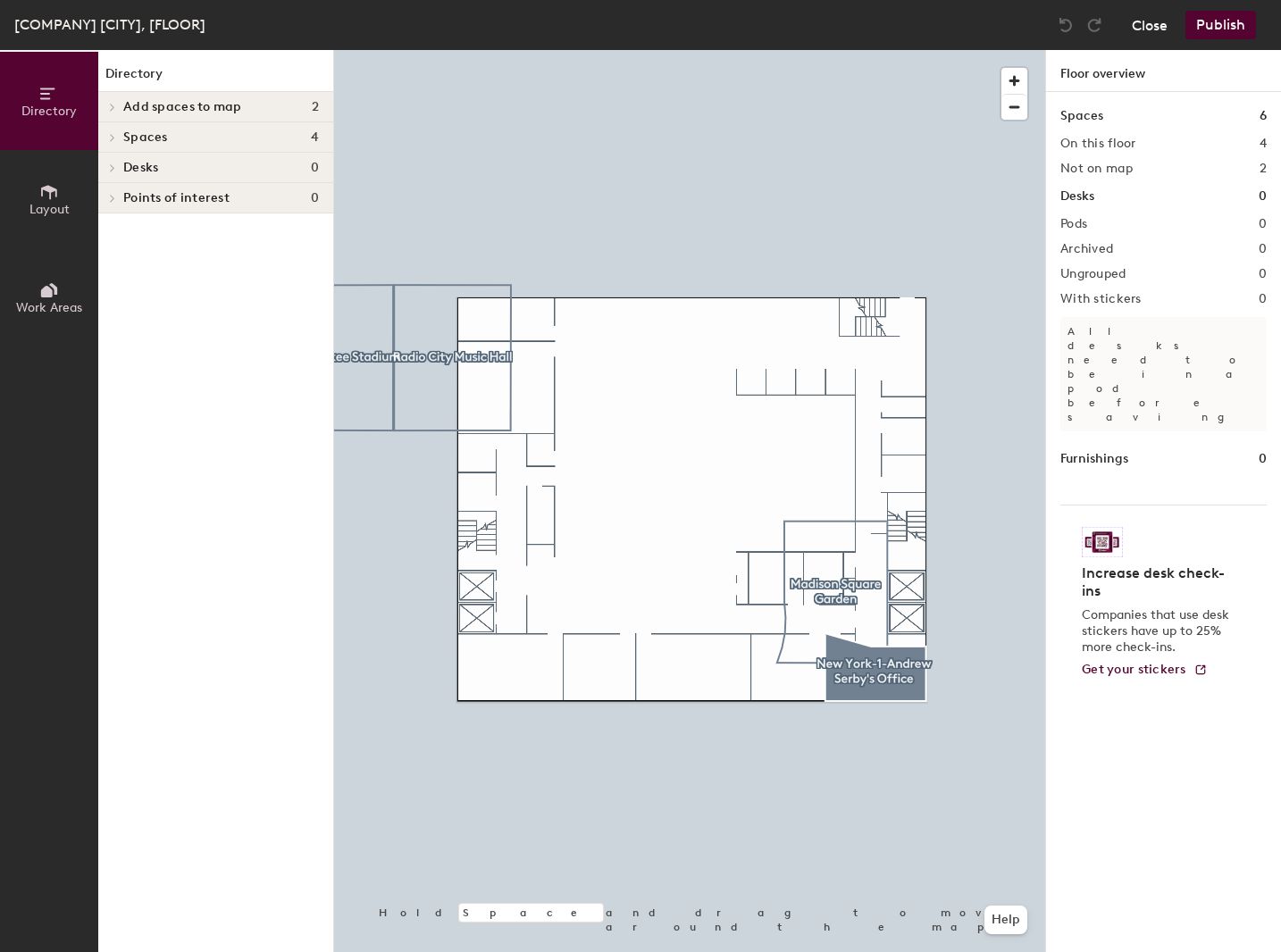 click on "Close" 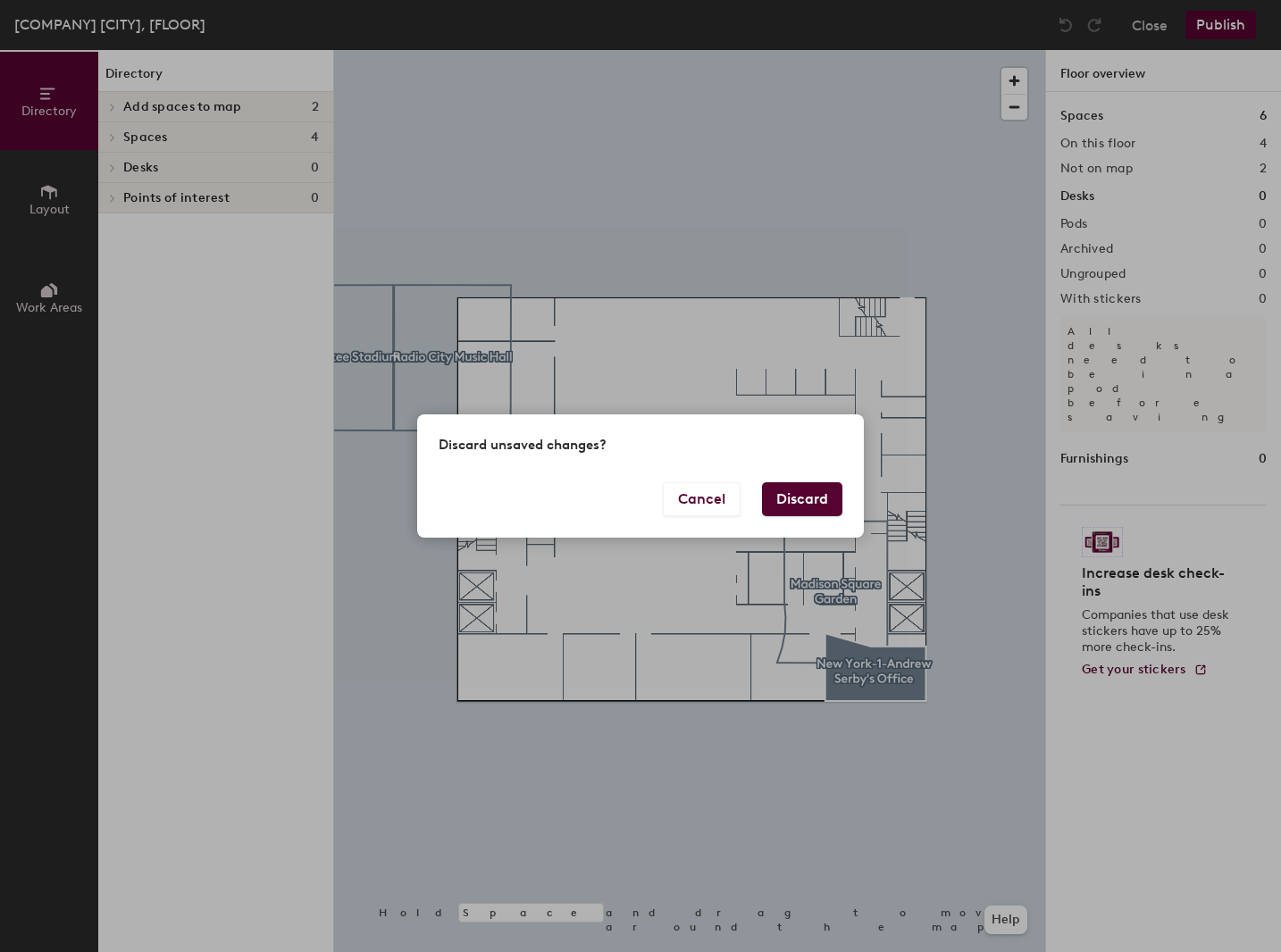 click on "Discard" at bounding box center (802, 499) 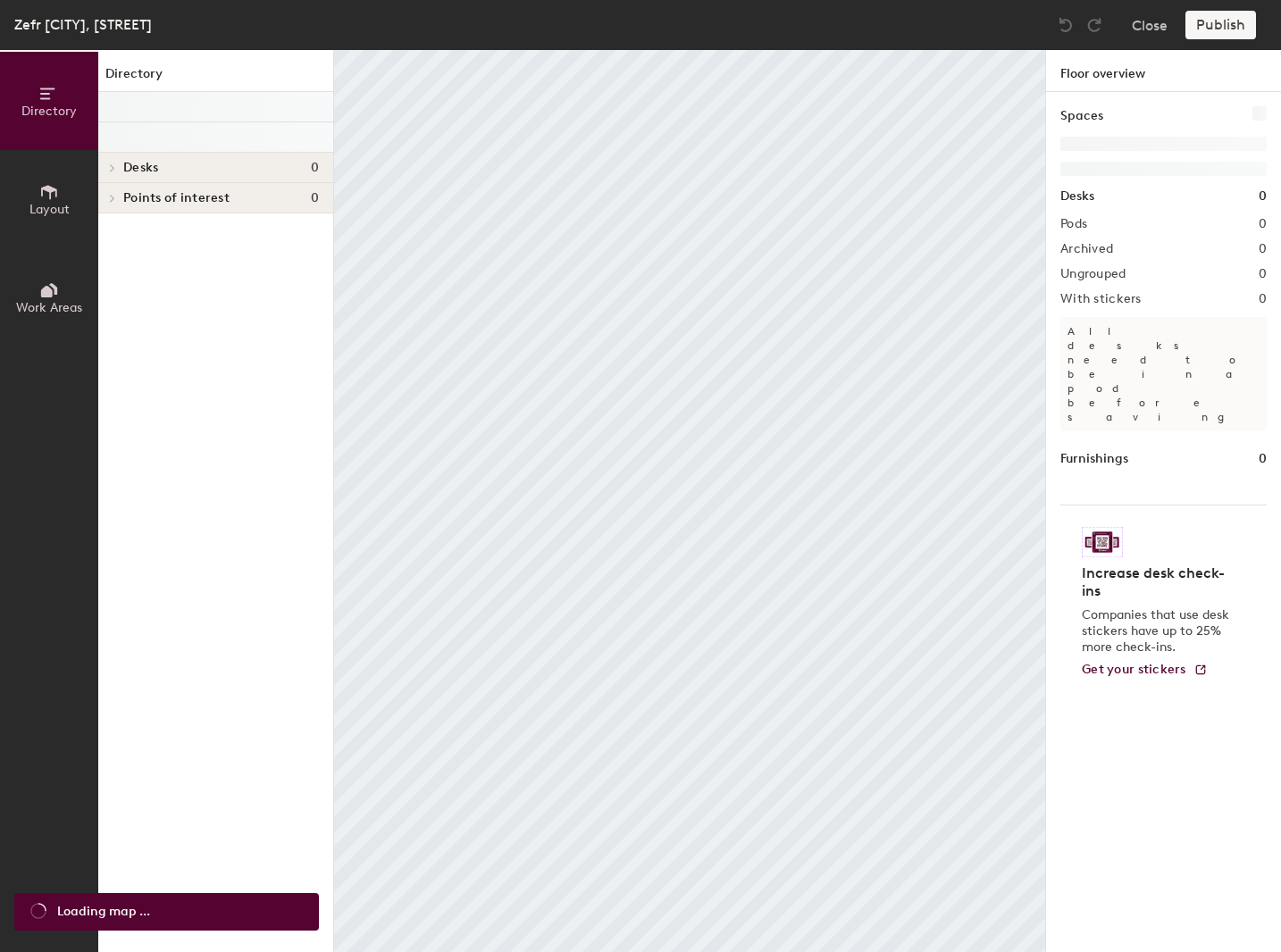 scroll, scrollTop: 0, scrollLeft: 0, axis: both 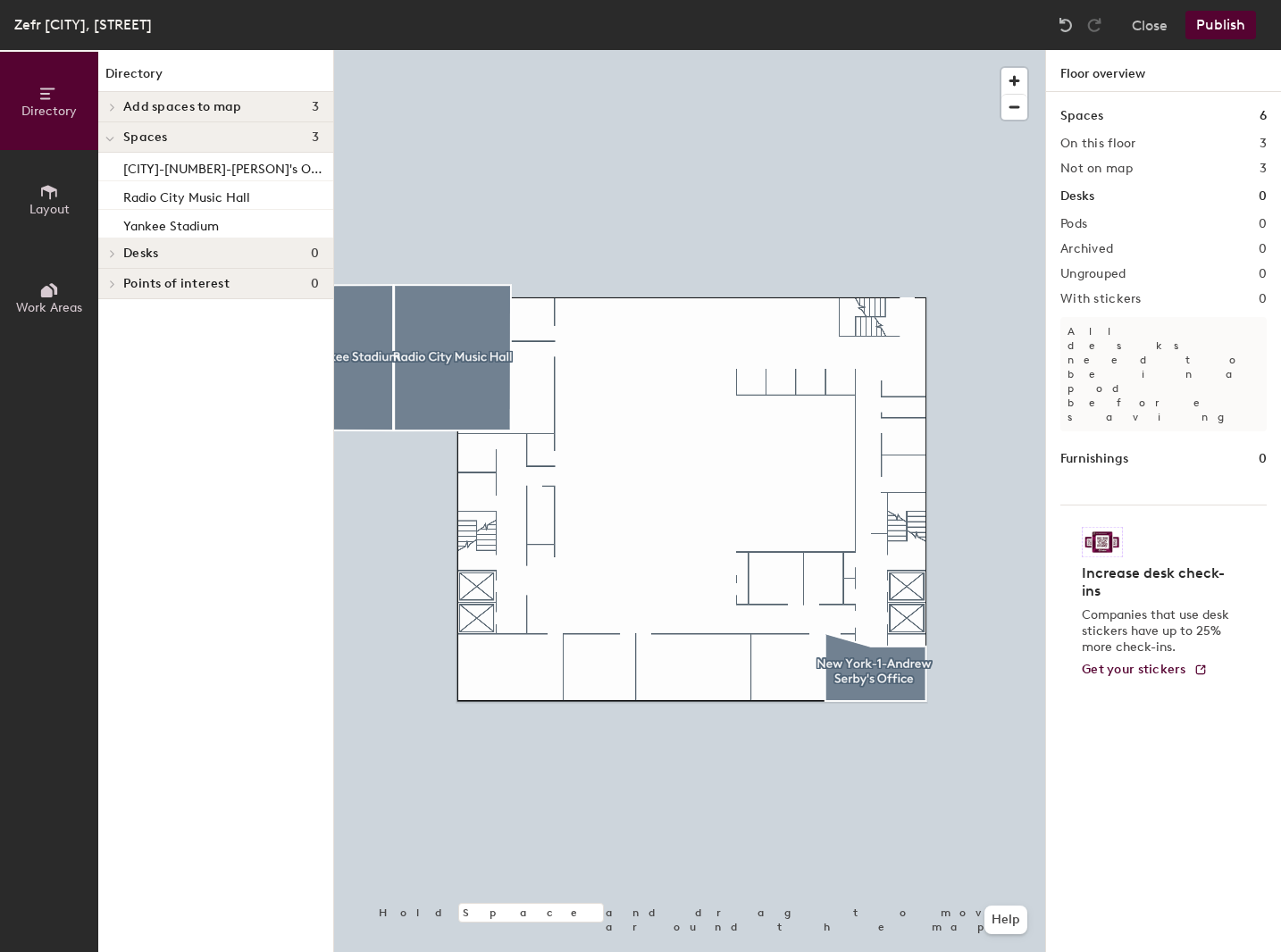click 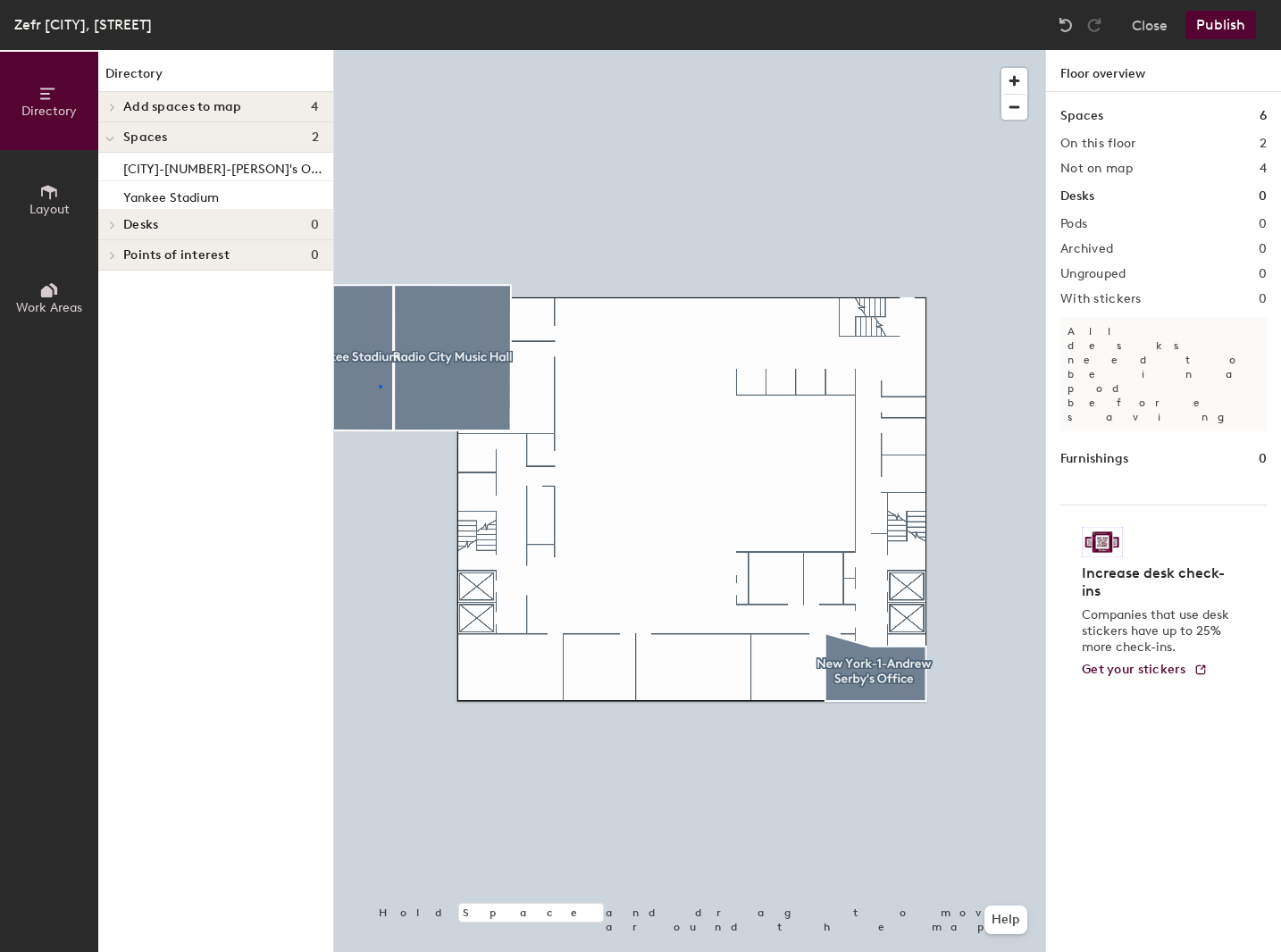 click 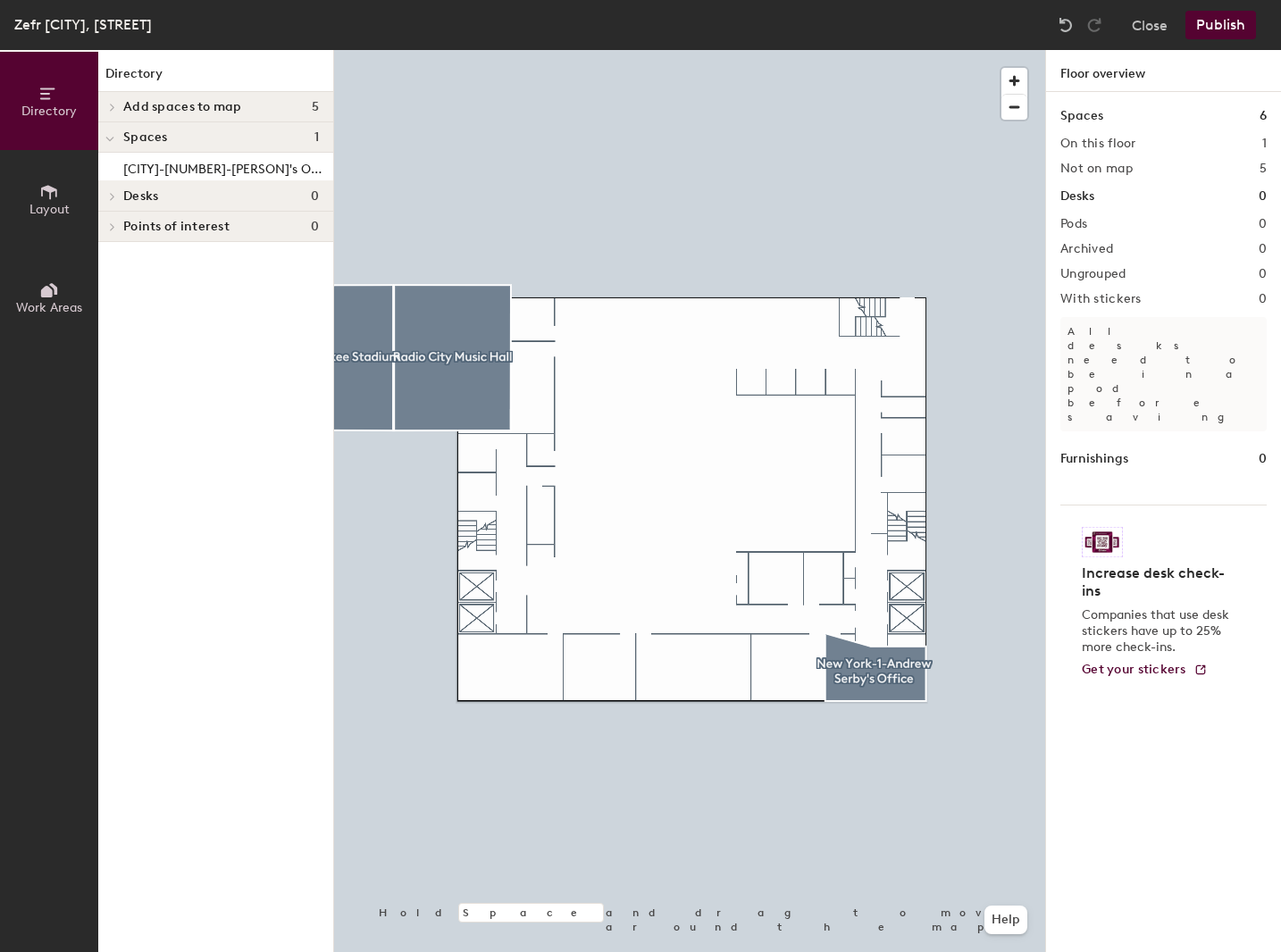 click 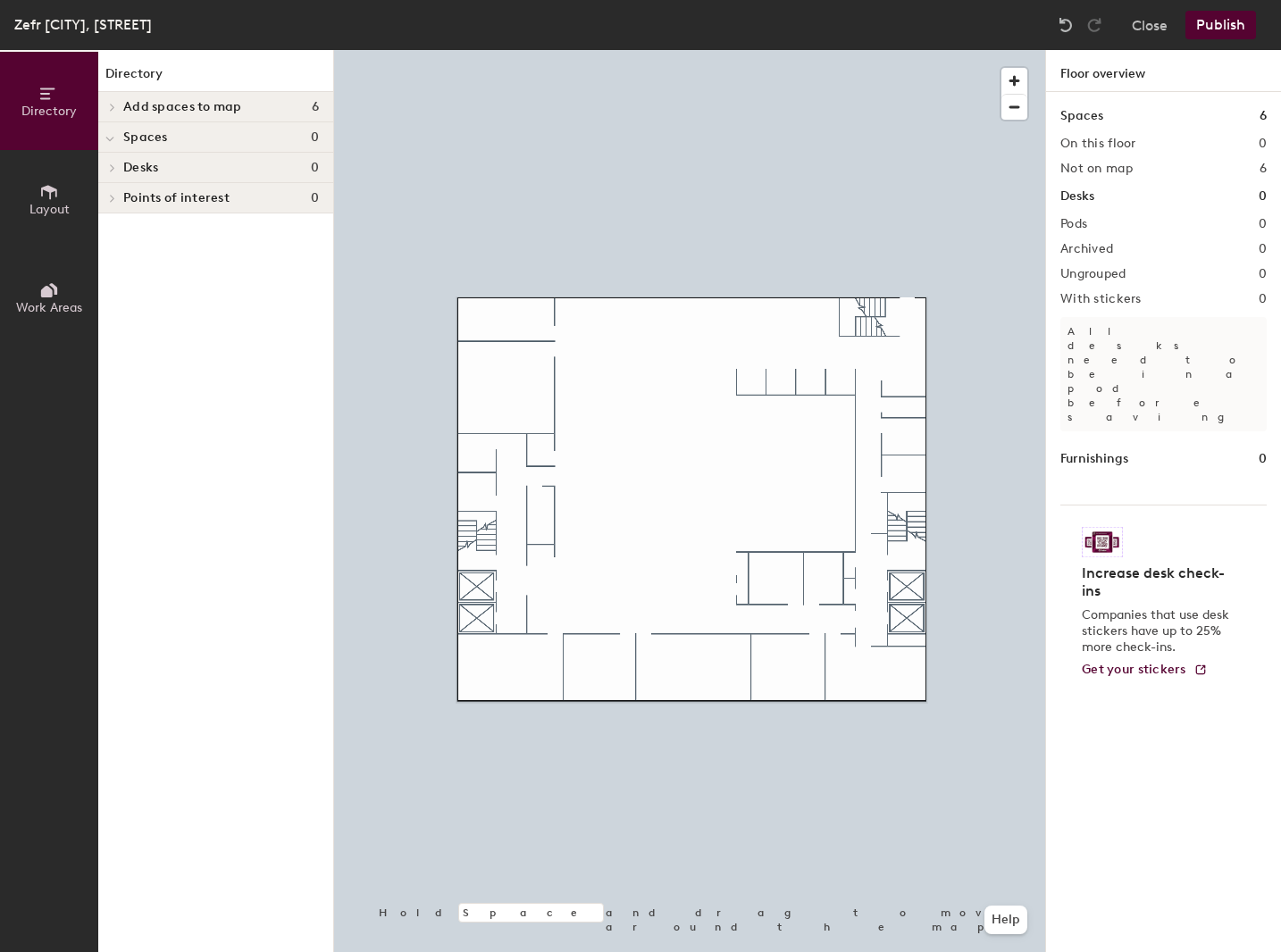 click 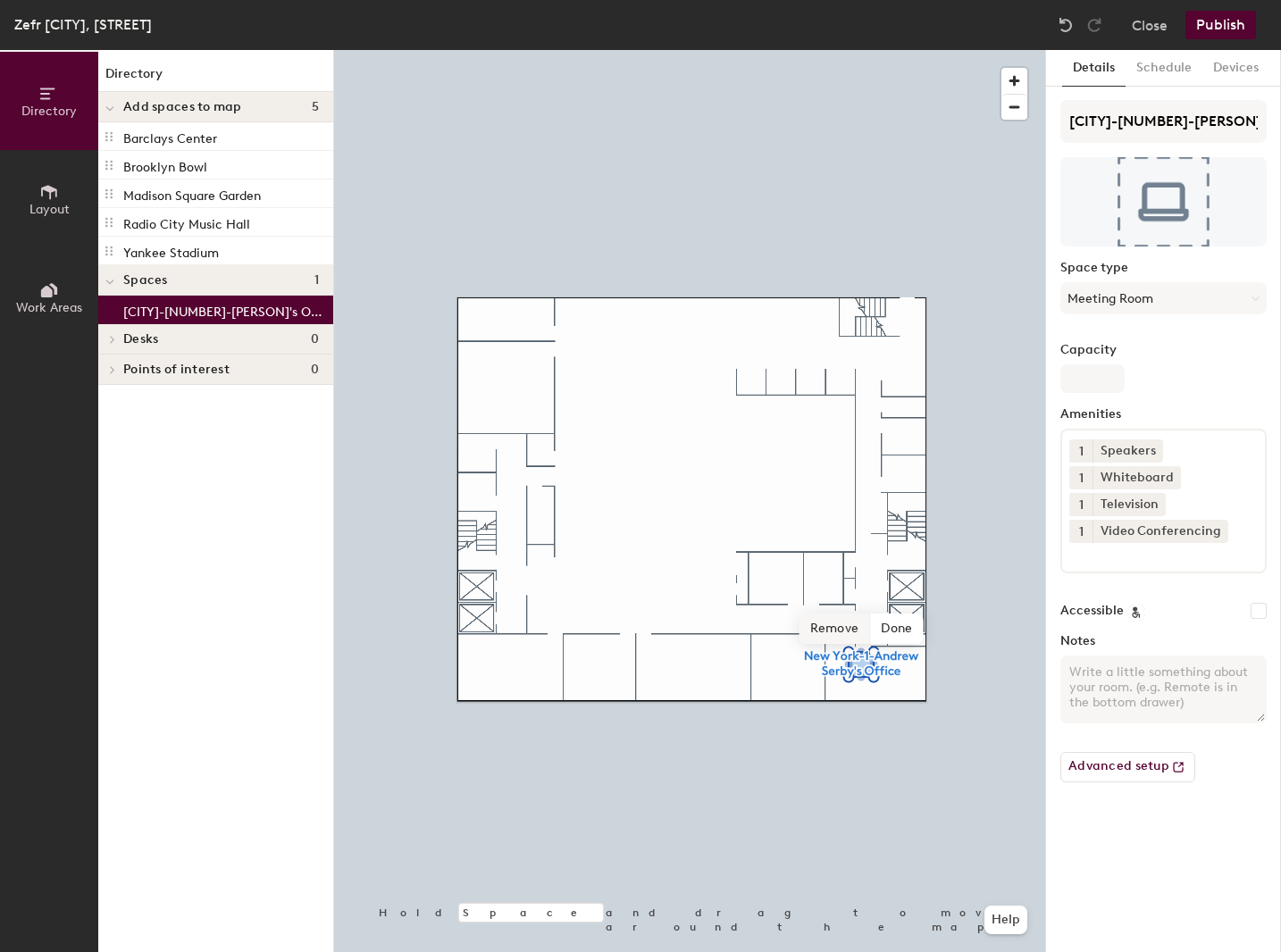 click on "Remove" 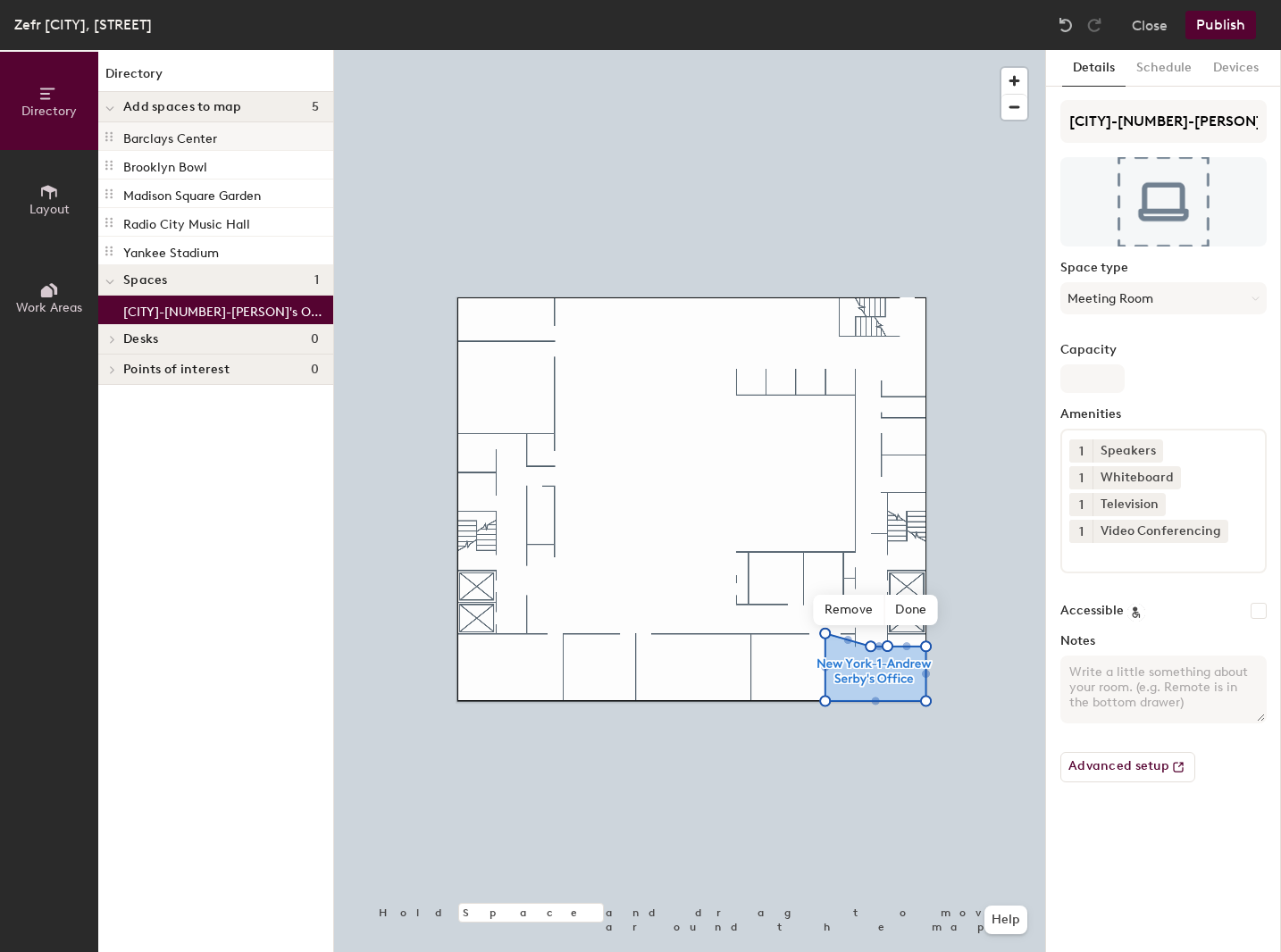 click on "[LOCATION]" 